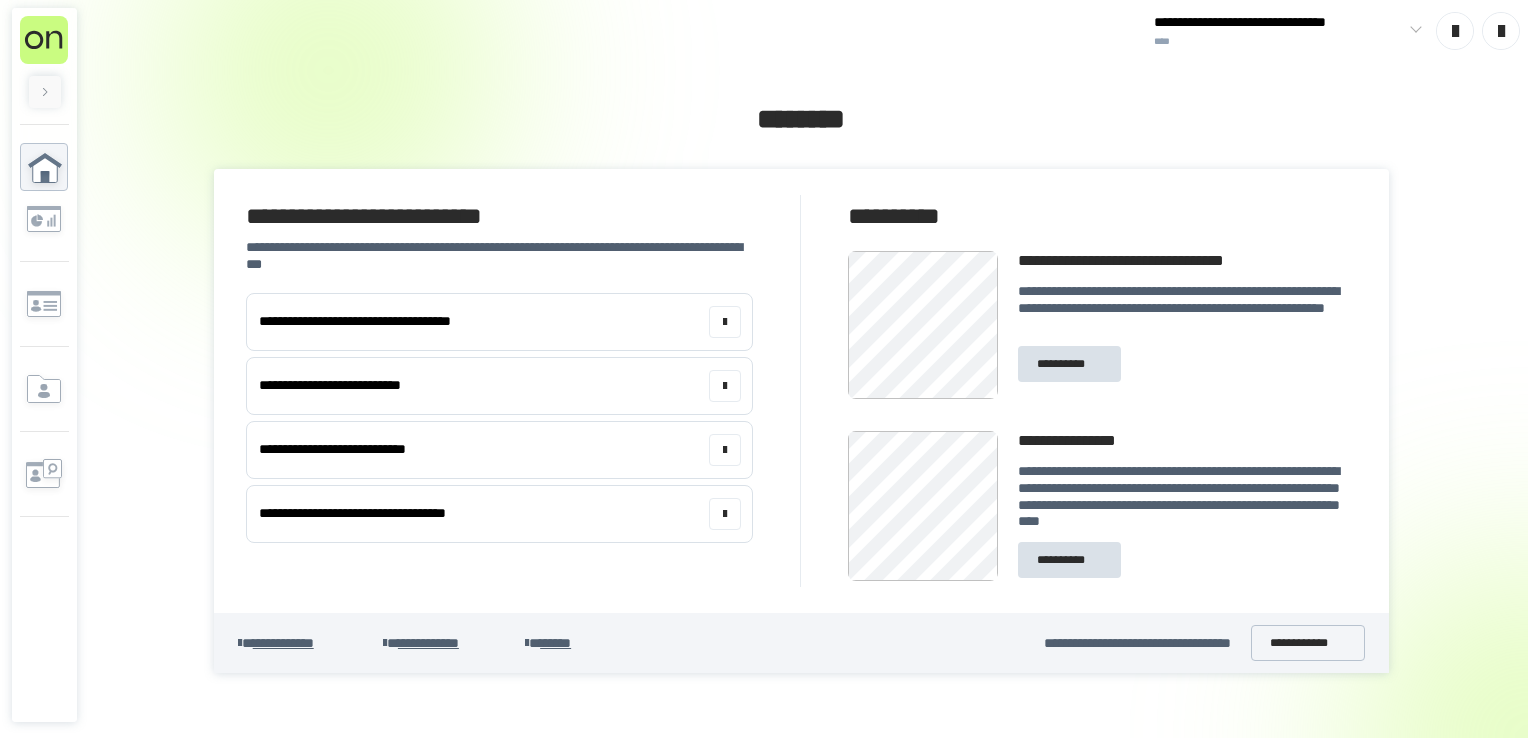 scroll, scrollTop: 0, scrollLeft: 0, axis: both 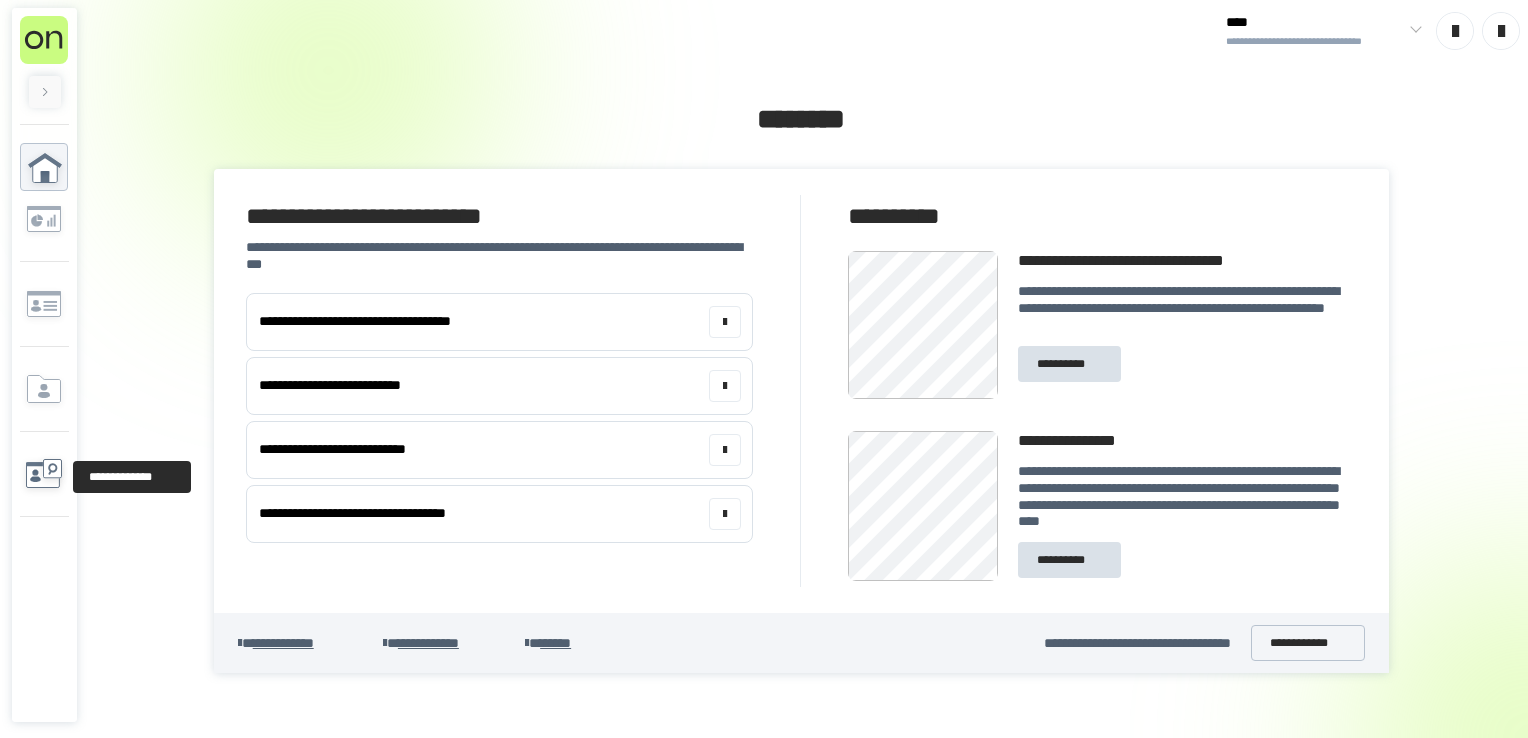 click 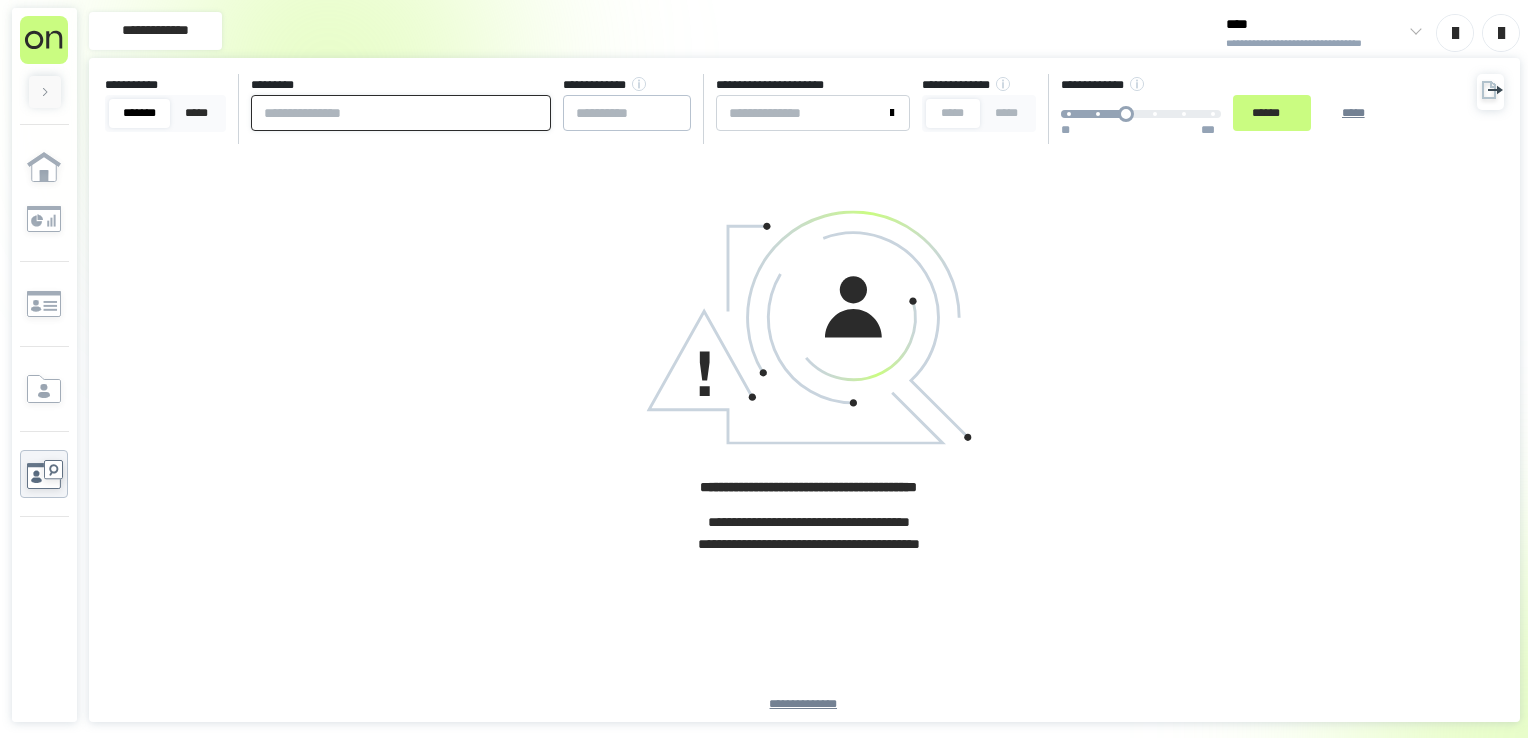 click at bounding box center (401, 113) 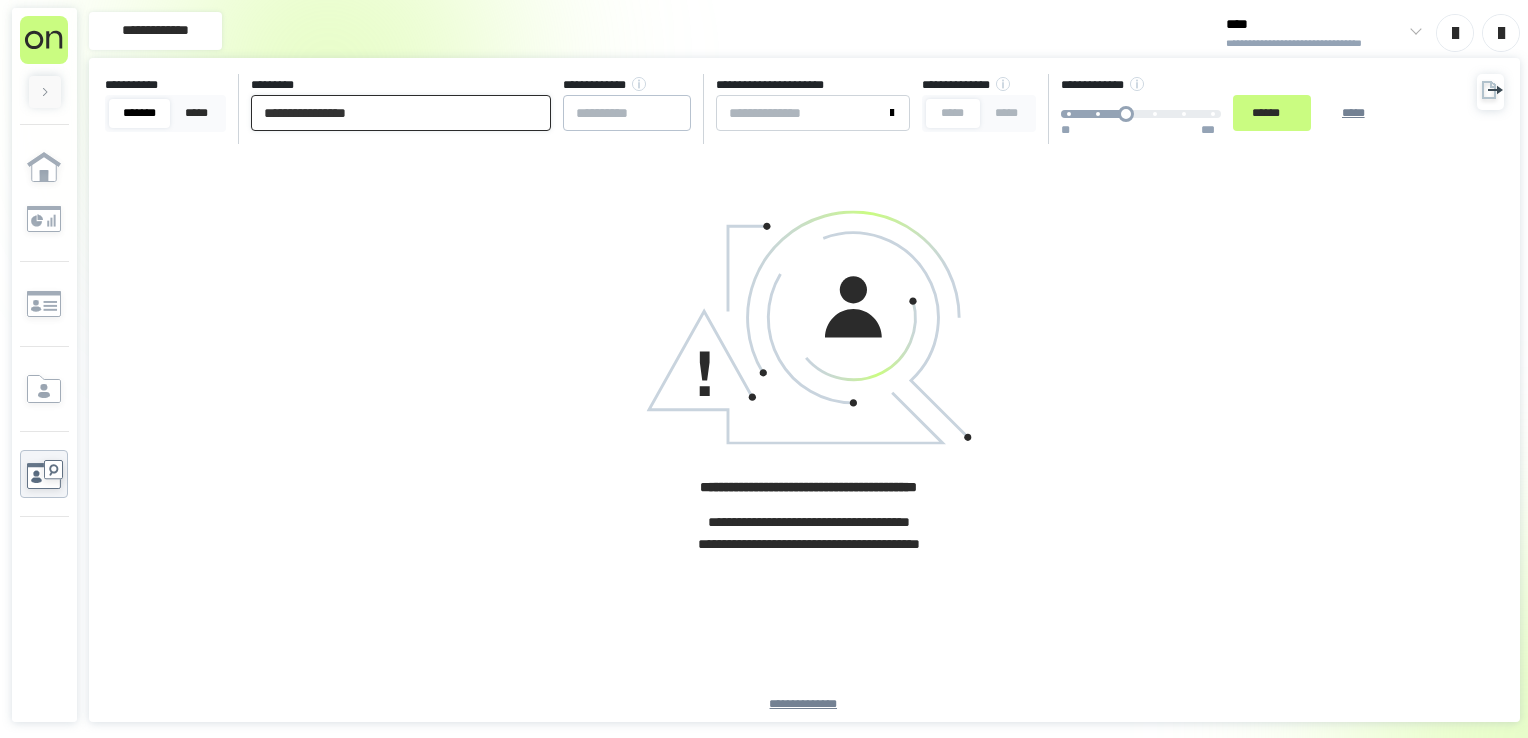type on "**********" 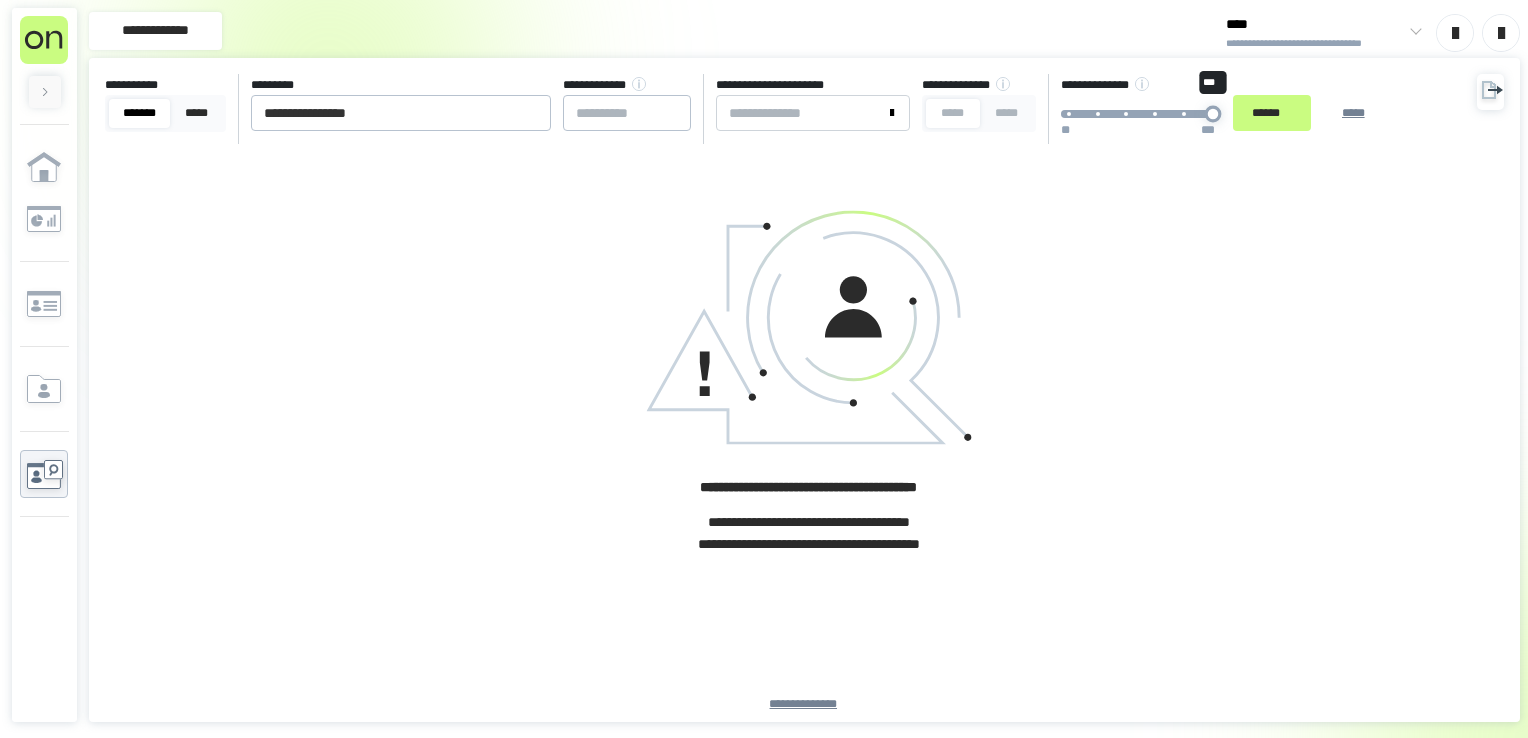drag, startPoint x: 1232, startPoint y: 111, endPoint x: 1222, endPoint y: 110, distance: 10.049875 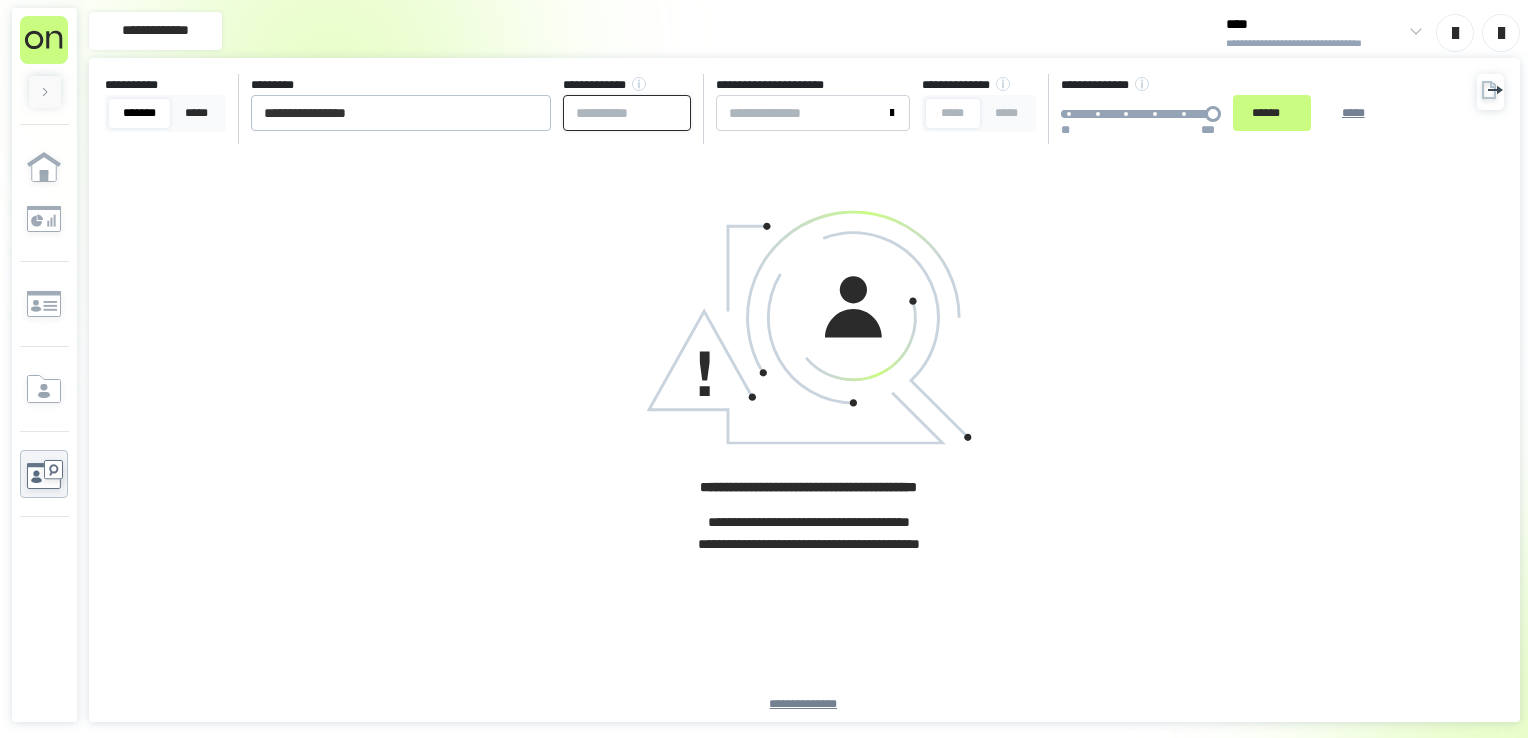 click at bounding box center [627, 113] 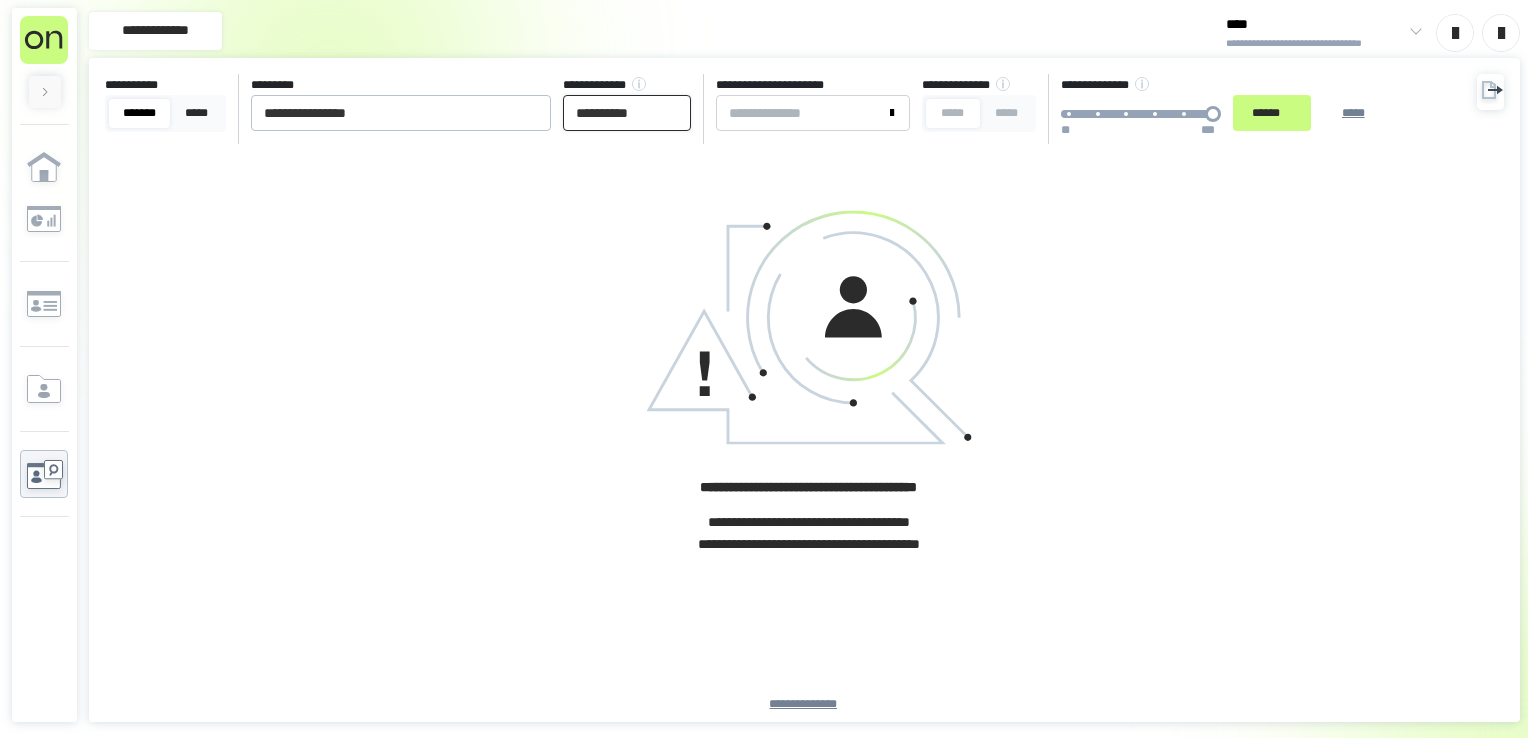 type on "**********" 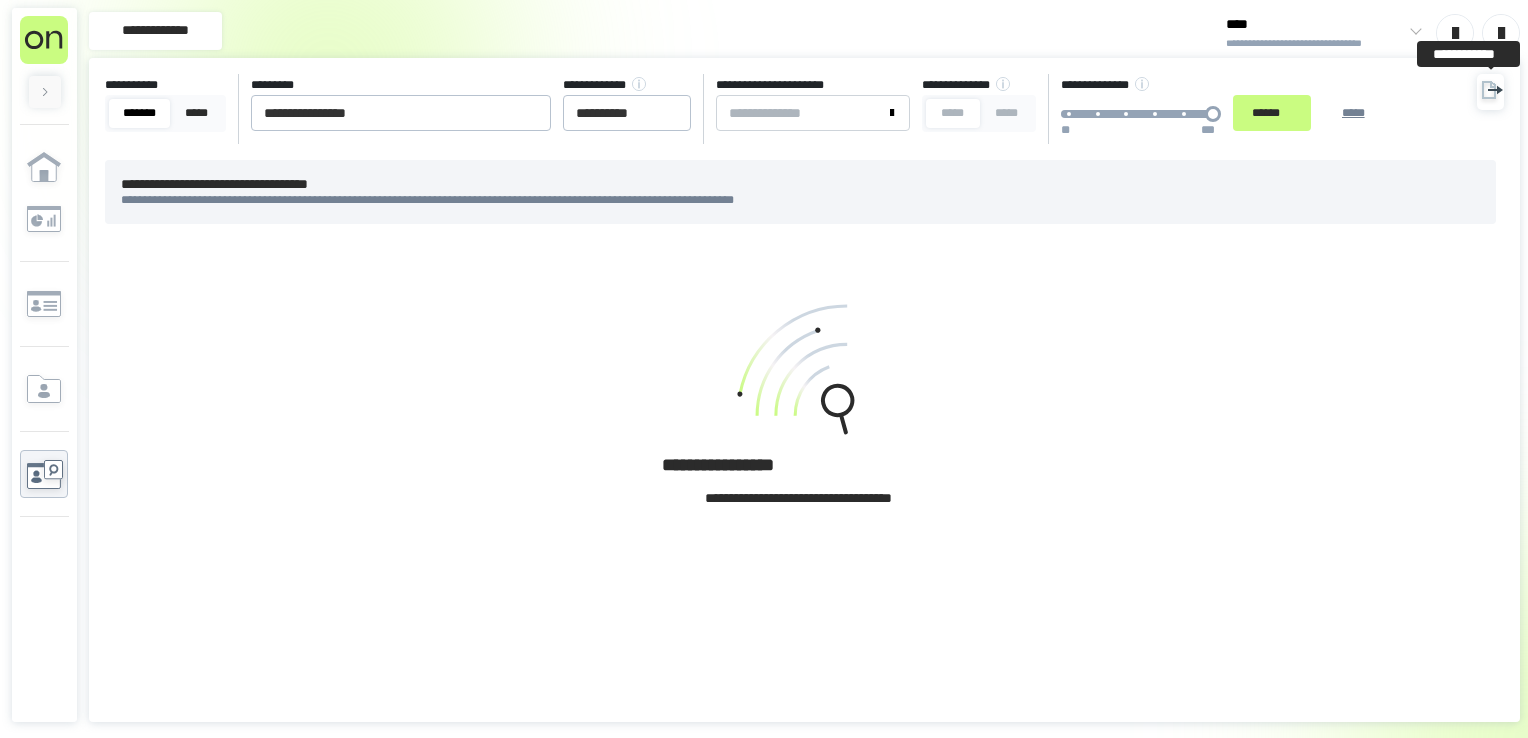 click at bounding box center [1490, 92] 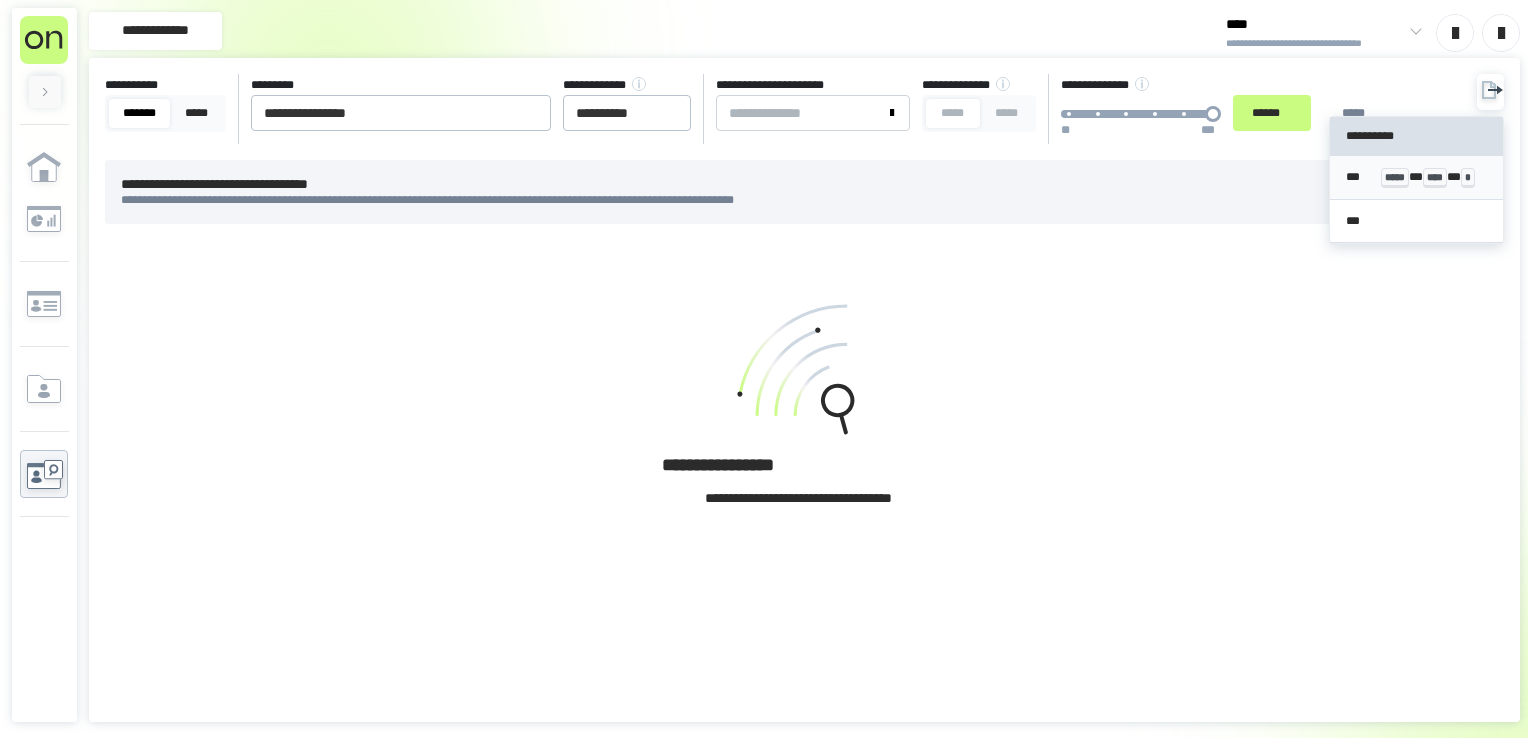 click on "***** * **** *   *" at bounding box center [1434, 177] 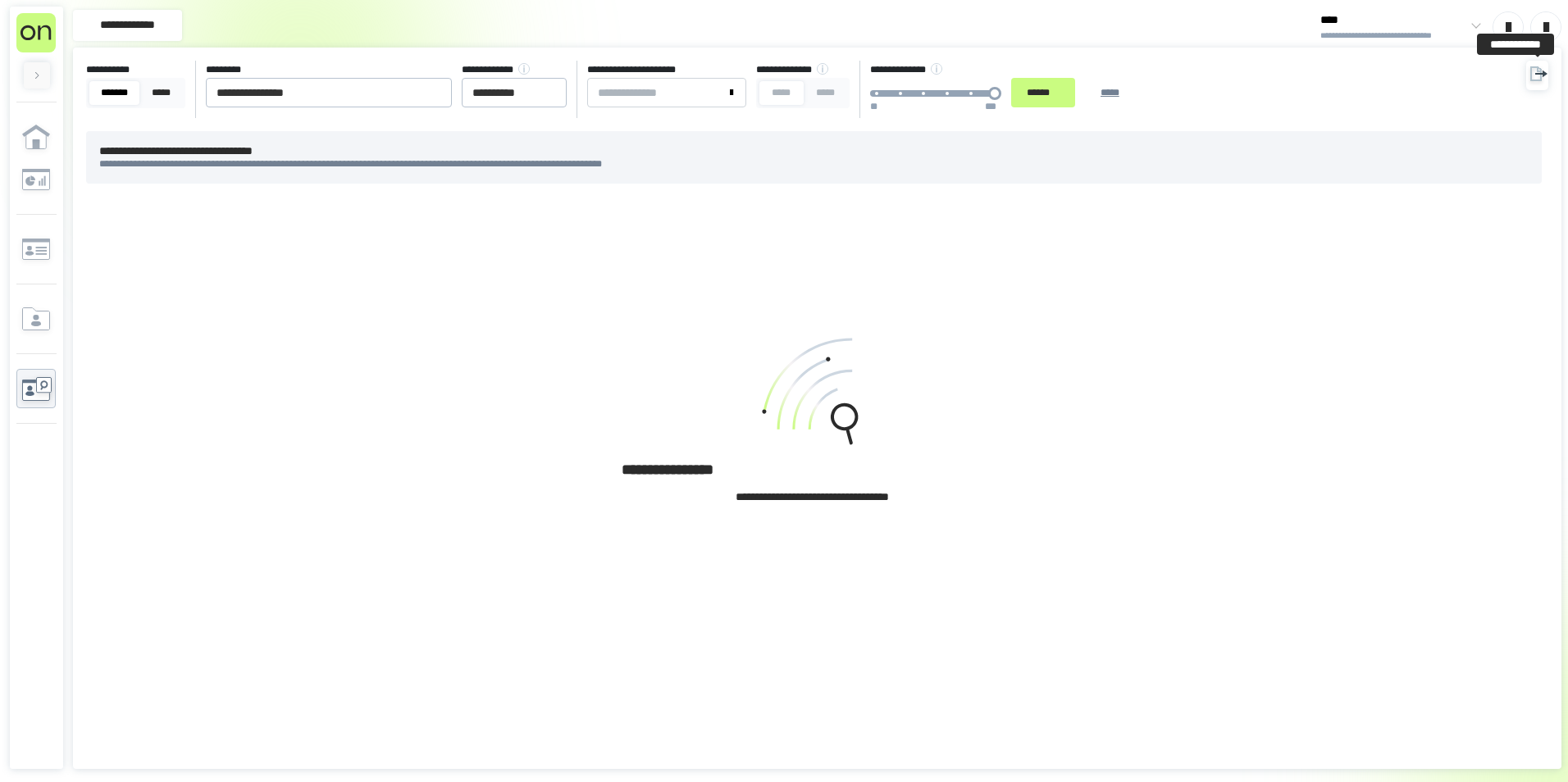 click at bounding box center (1537, 75) 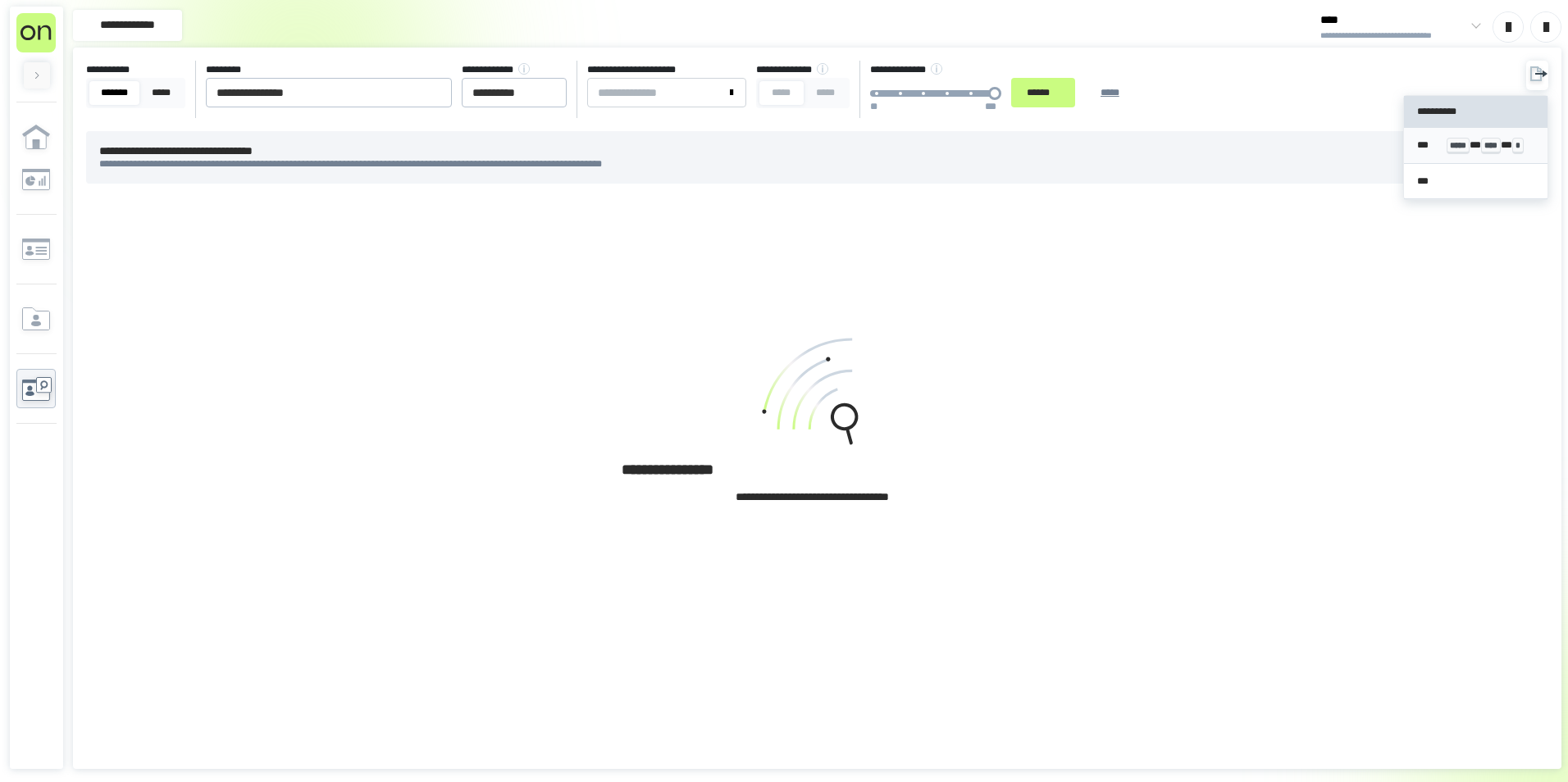 click on "****" at bounding box center [1491, 146] 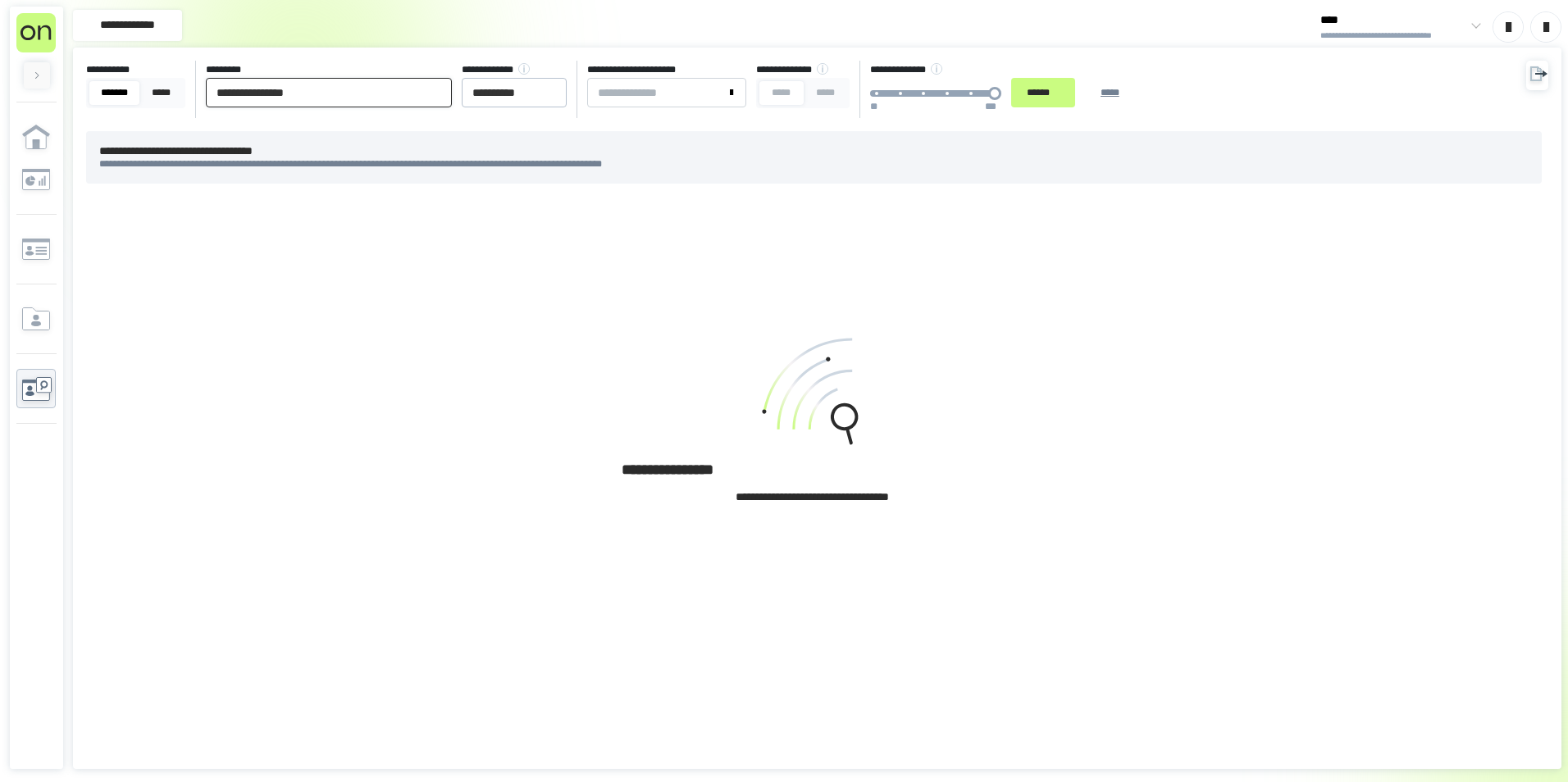 drag, startPoint x: 351, startPoint y: 89, endPoint x: 0, endPoint y: 135, distance: 354.00141 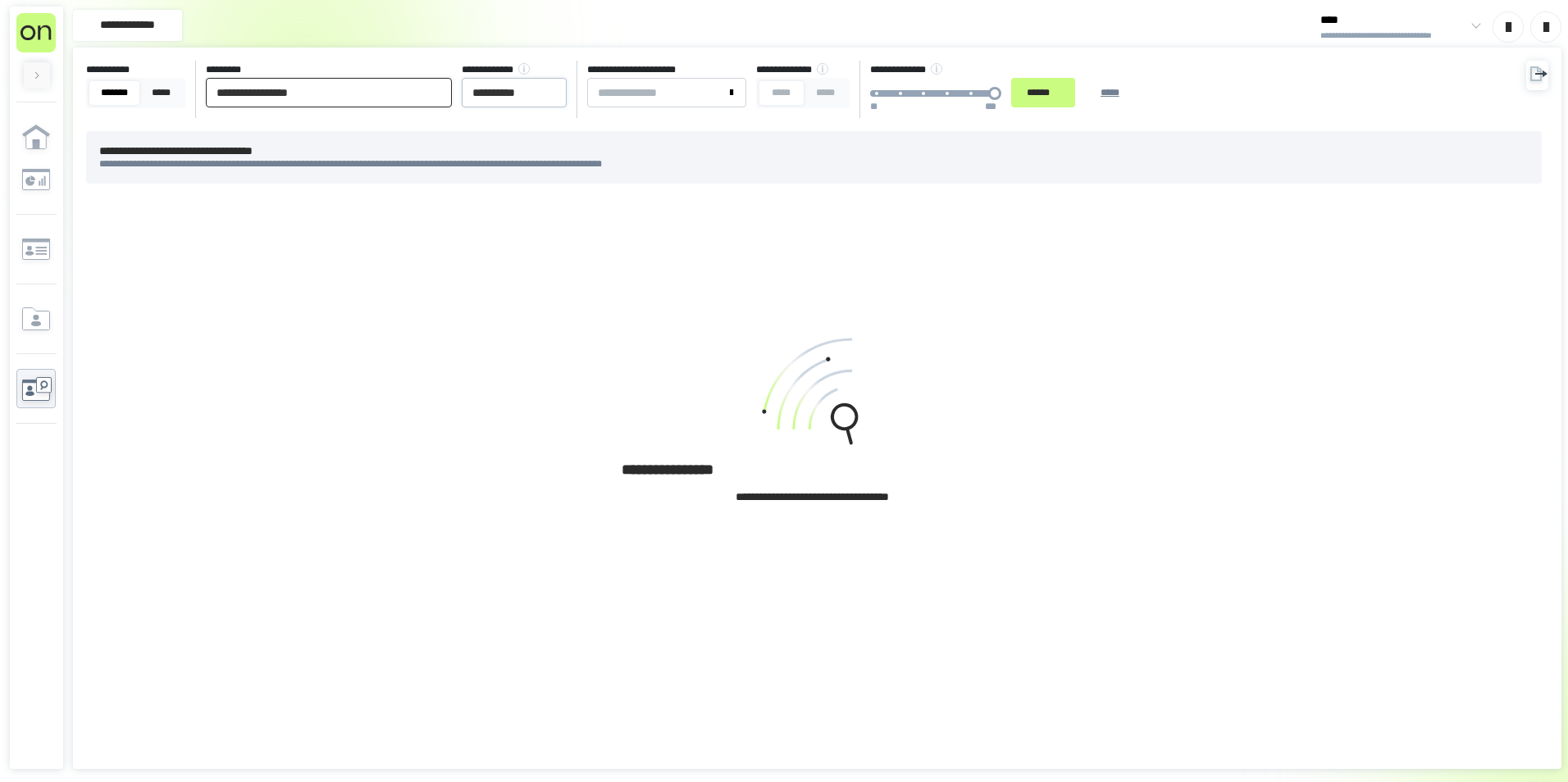 type on "**********" 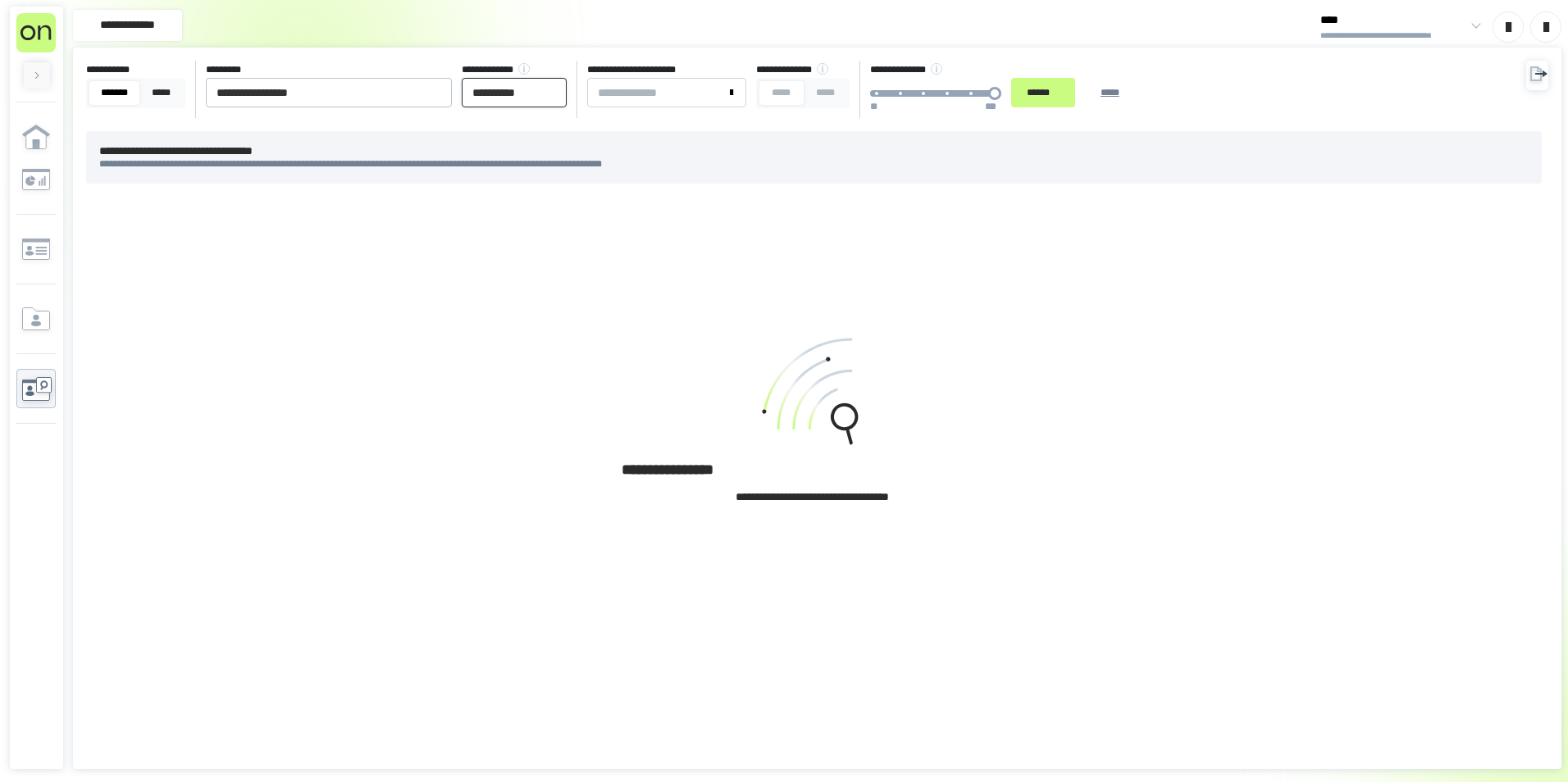 click on "**********" at bounding box center [514, 93] 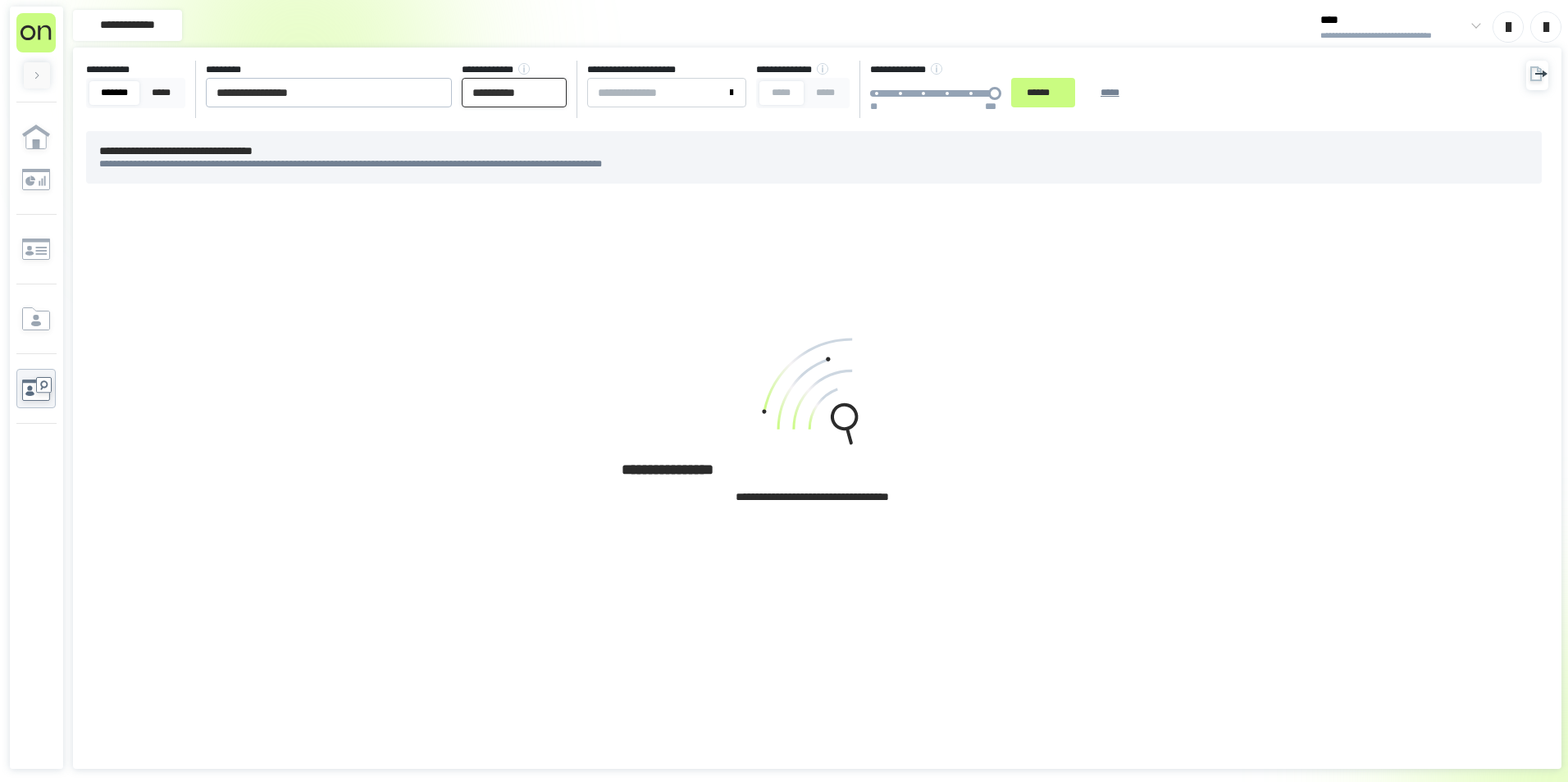 type on "**********" 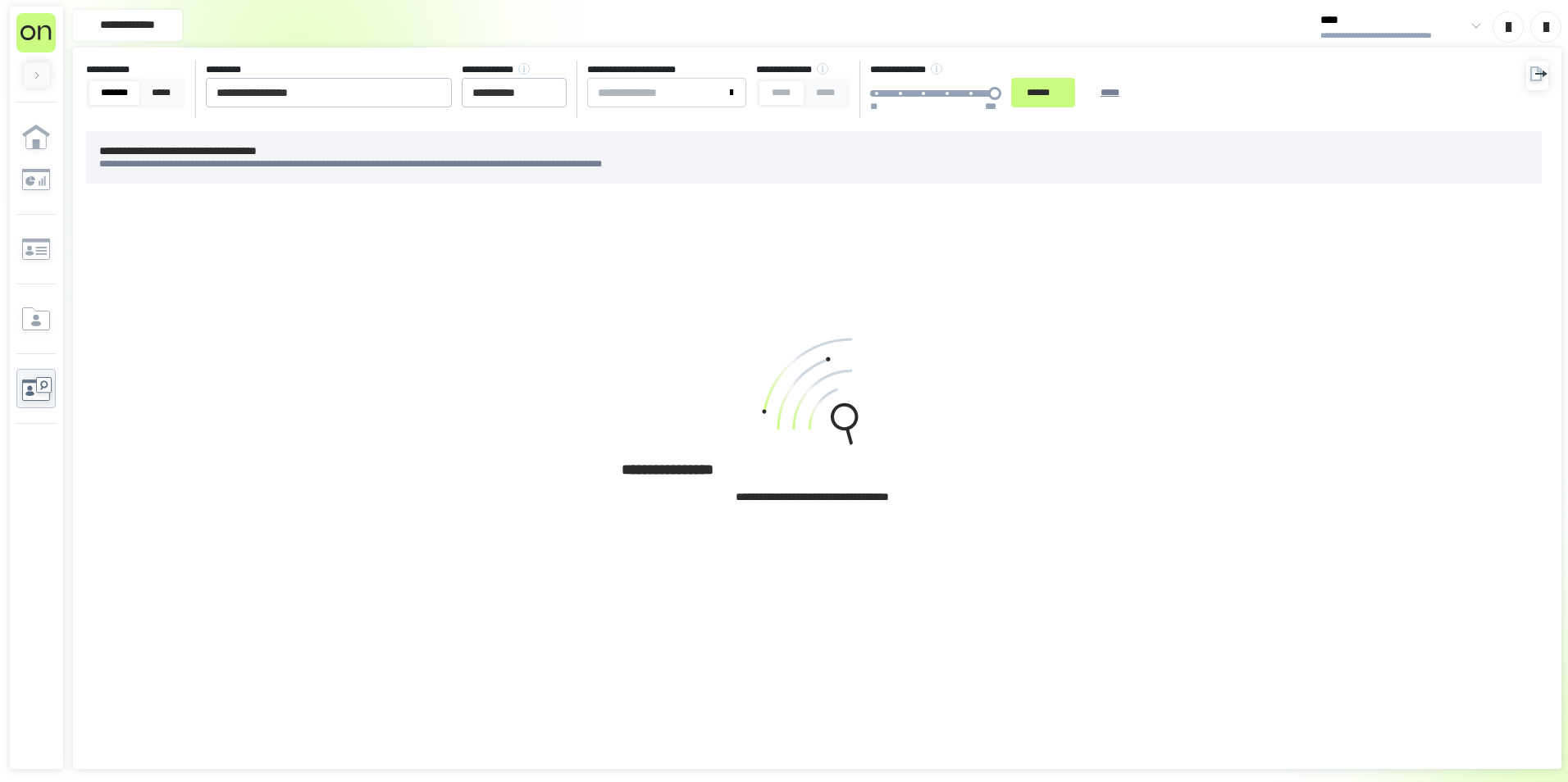 click 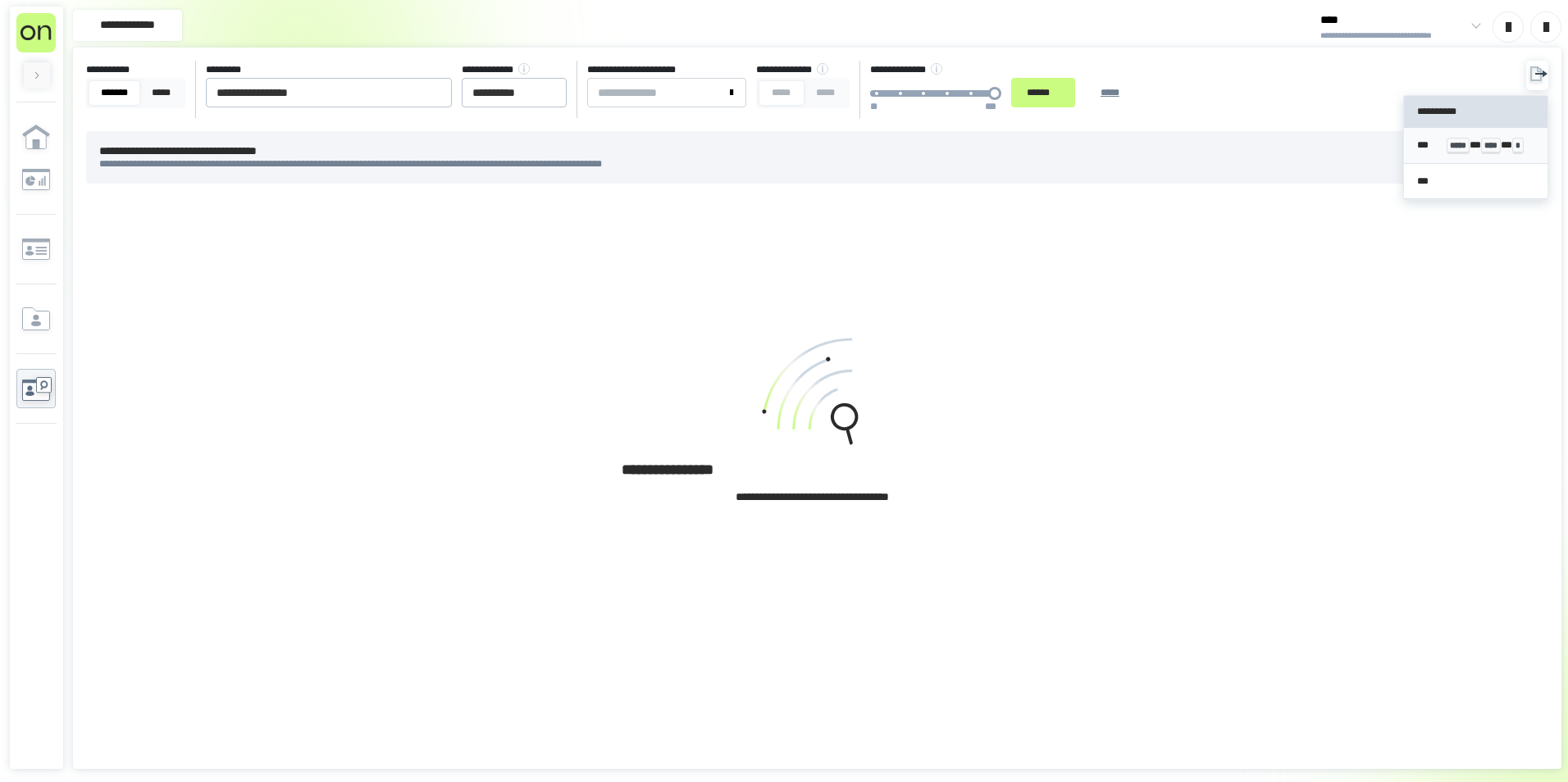 click on "*** ***** * **** *   *" at bounding box center [1475, 146] 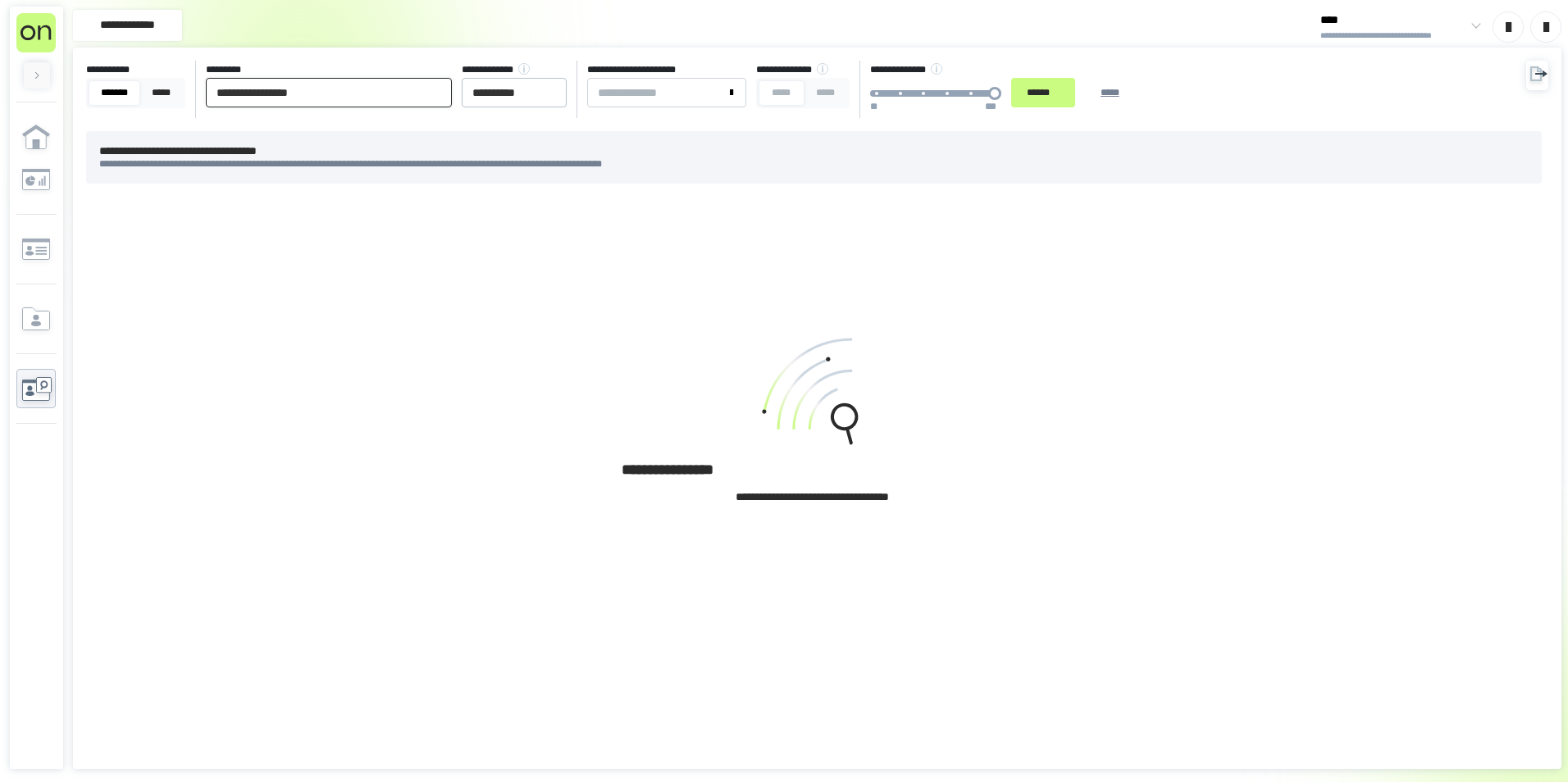 drag, startPoint x: 376, startPoint y: 102, endPoint x: -1, endPoint y: 84, distance: 377.42946 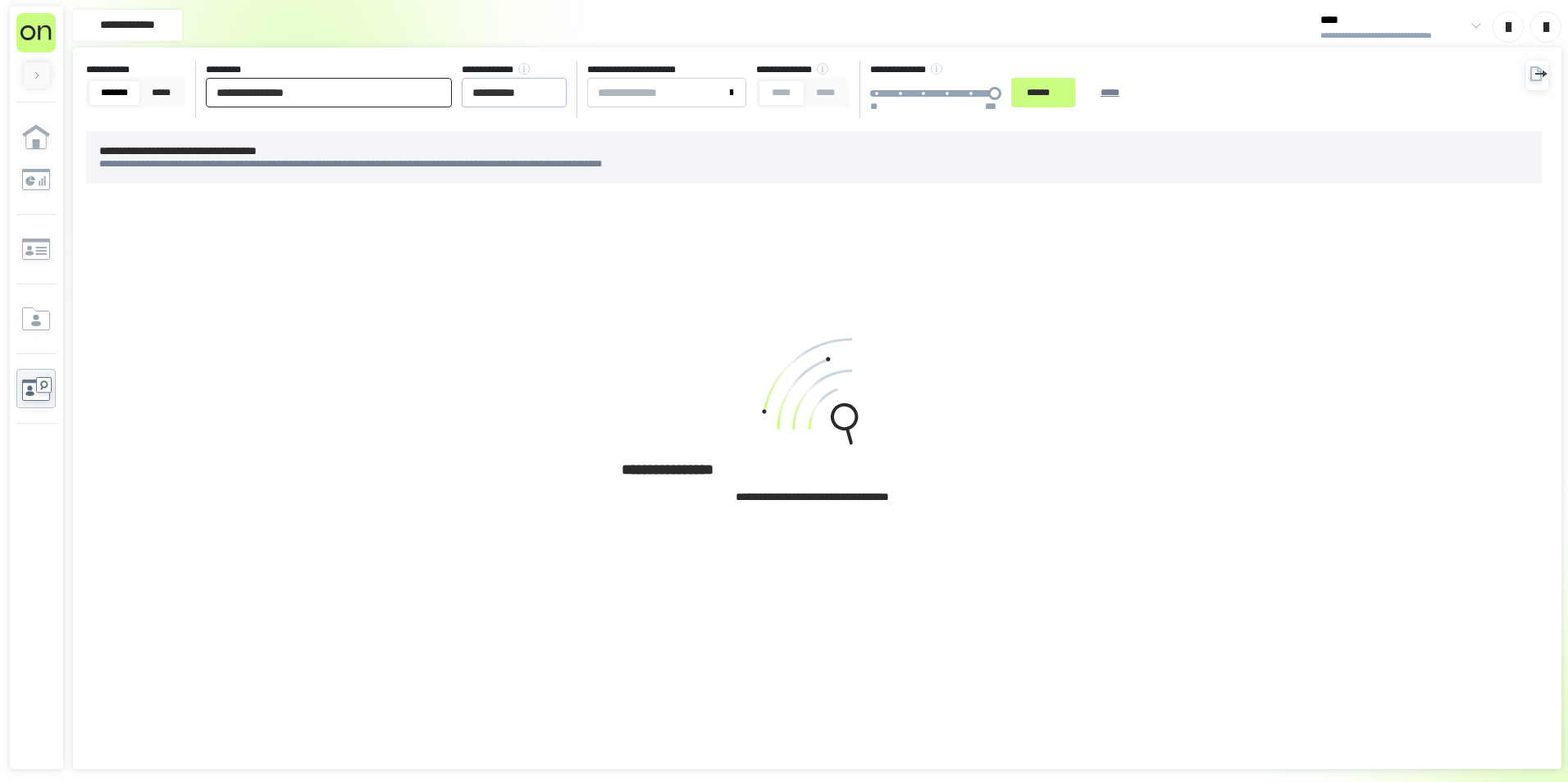 type on "**********" 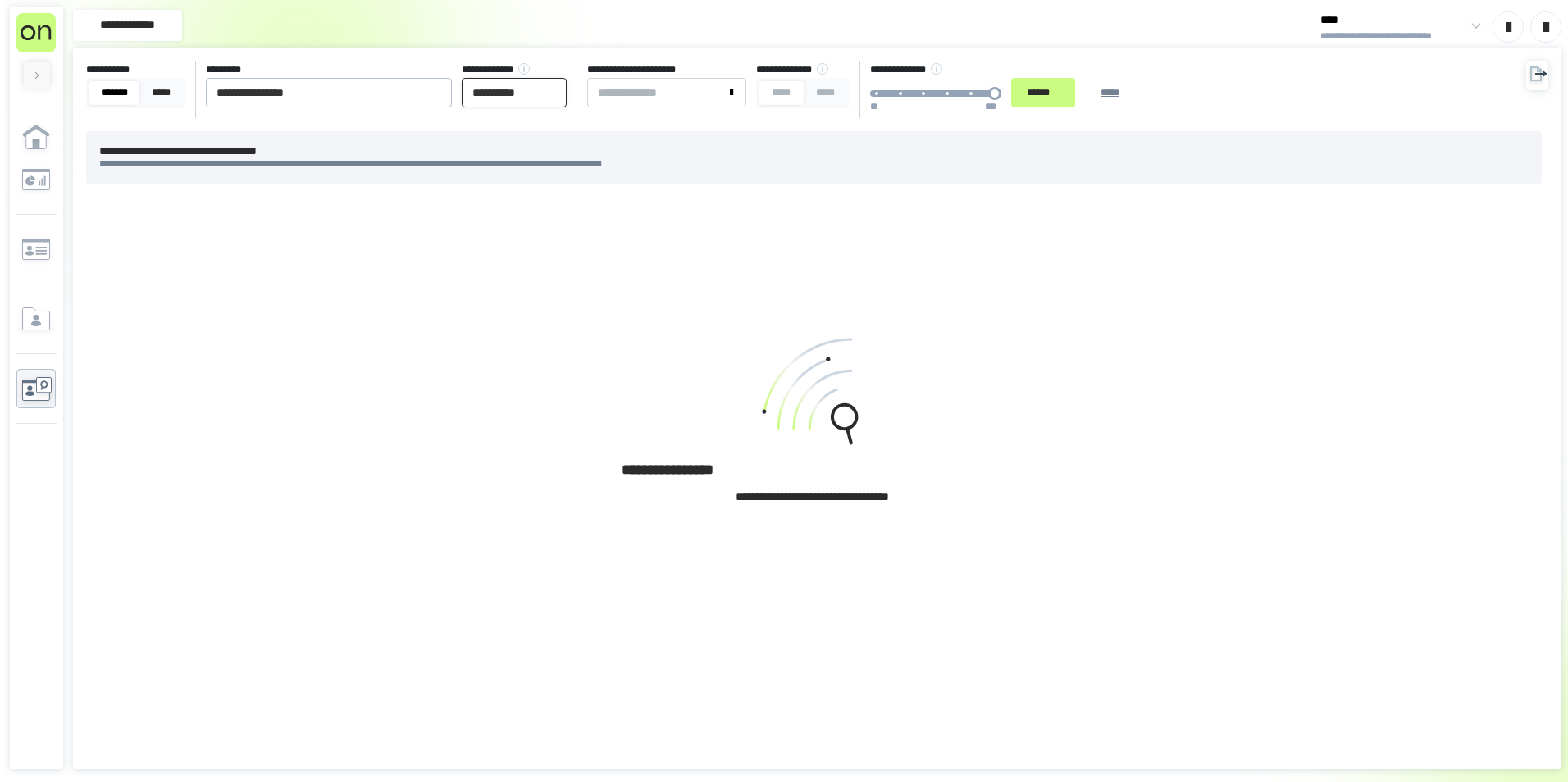 click on "**********" at bounding box center [514, 93] 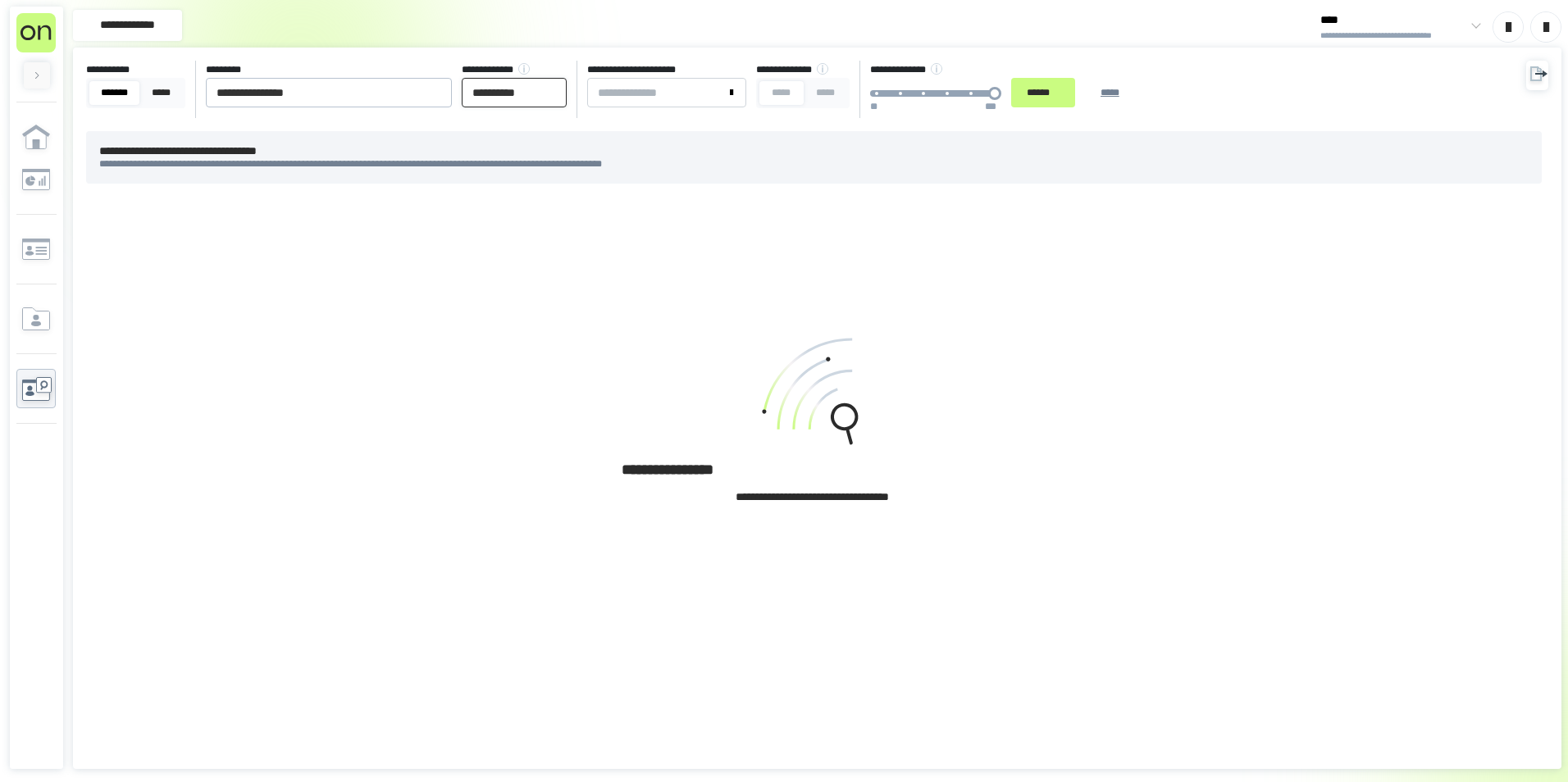 type on "**********" 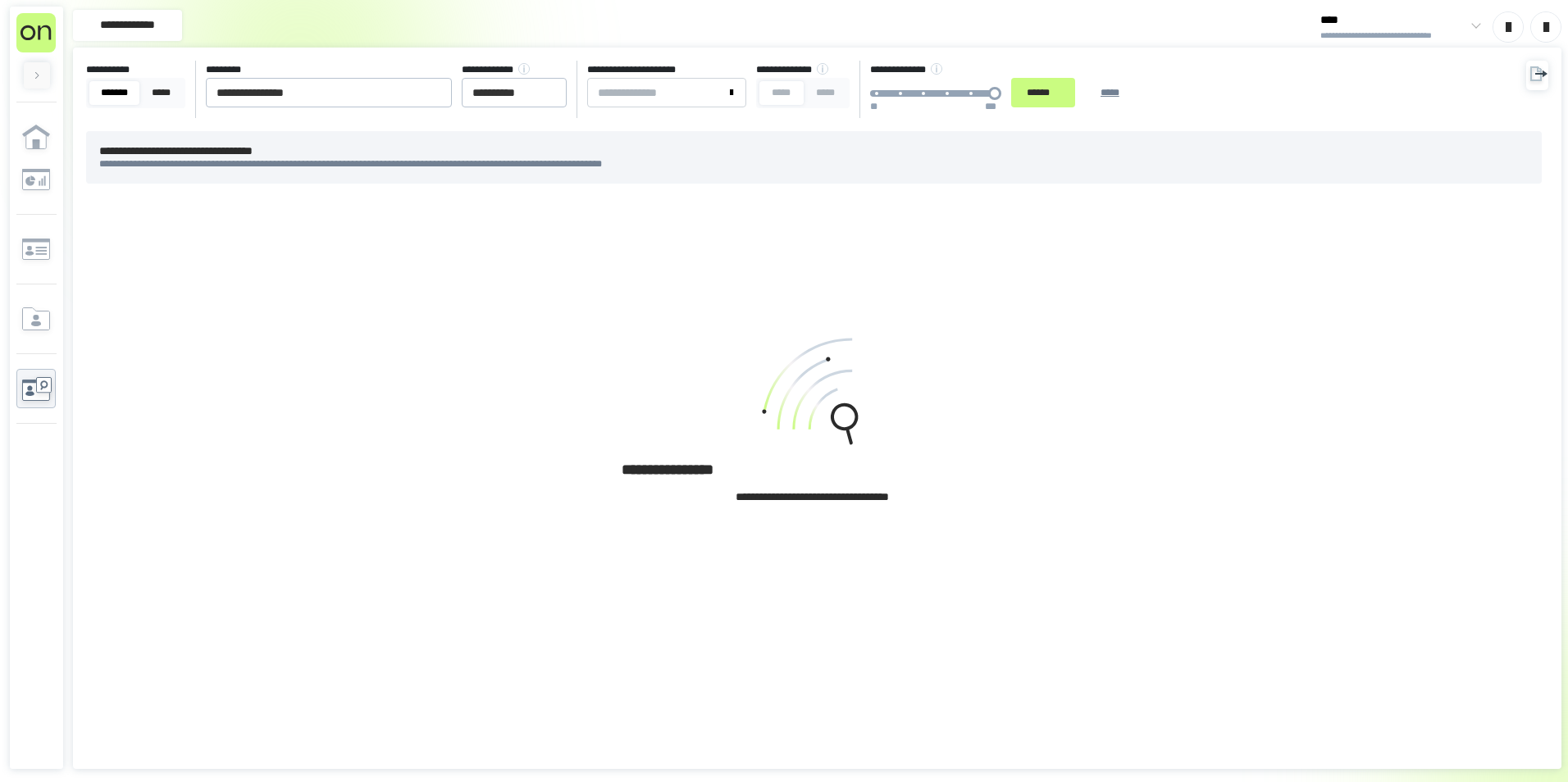 drag, startPoint x: 1557, startPoint y: 62, endPoint x: 1542, endPoint y: 71, distance: 17.492856 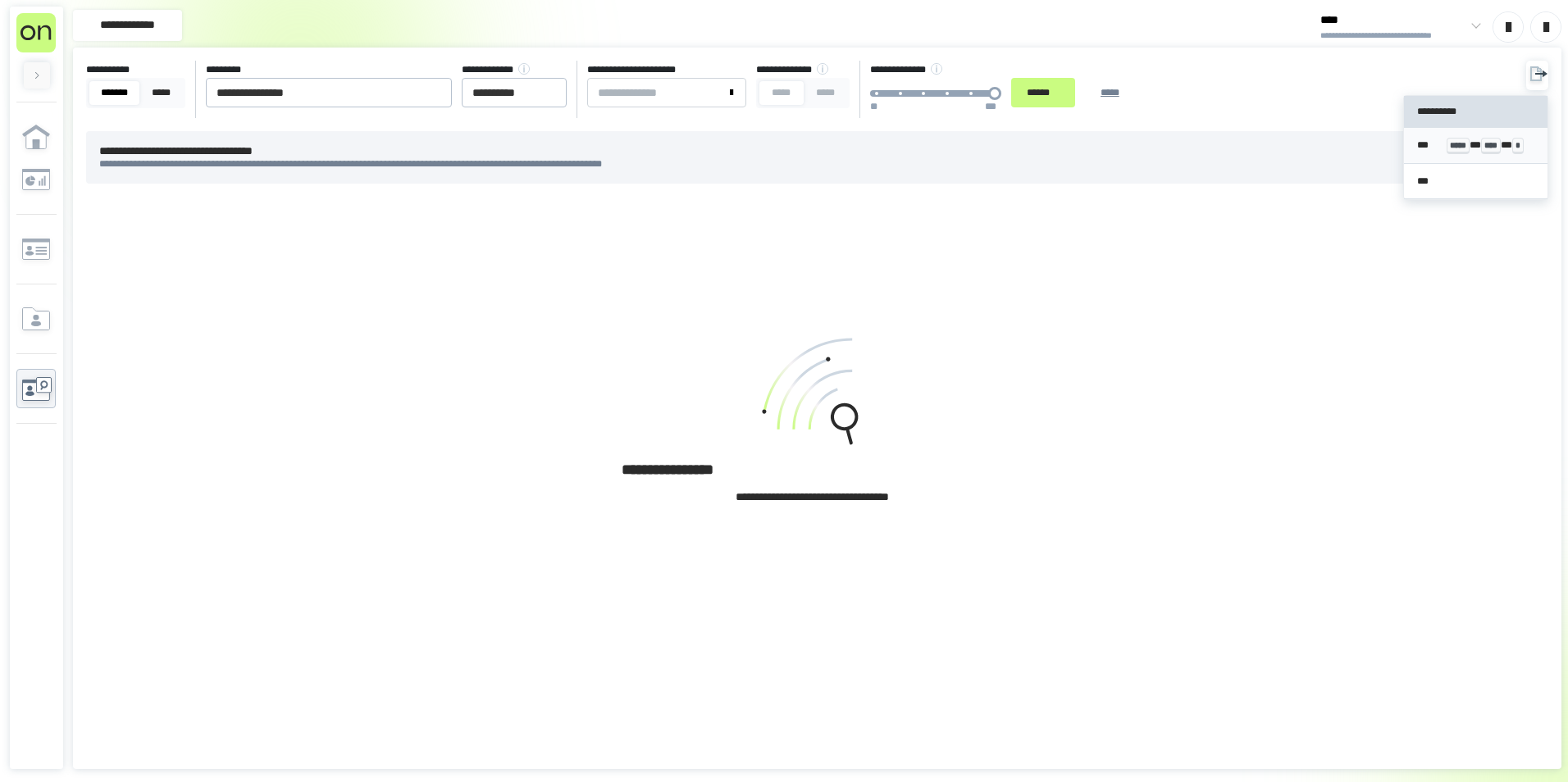 click on "****" at bounding box center (1491, 146) 